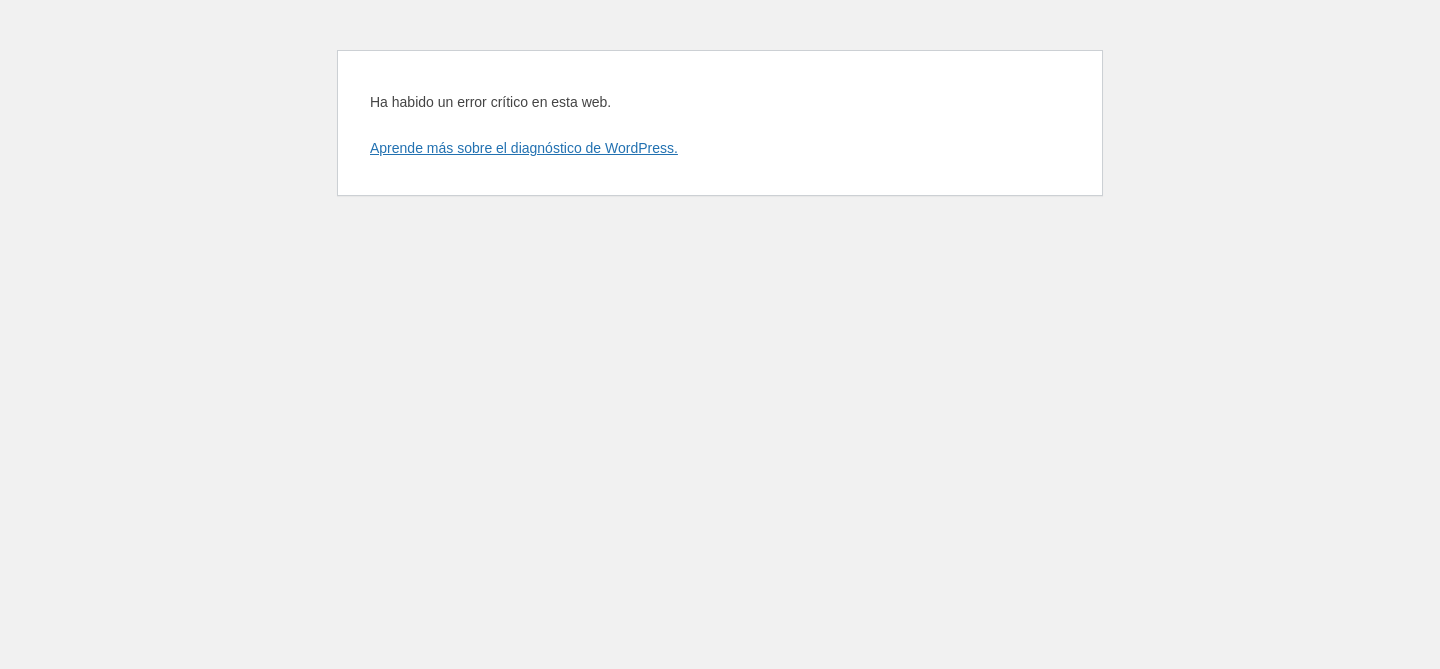 scroll, scrollTop: 0, scrollLeft: 0, axis: both 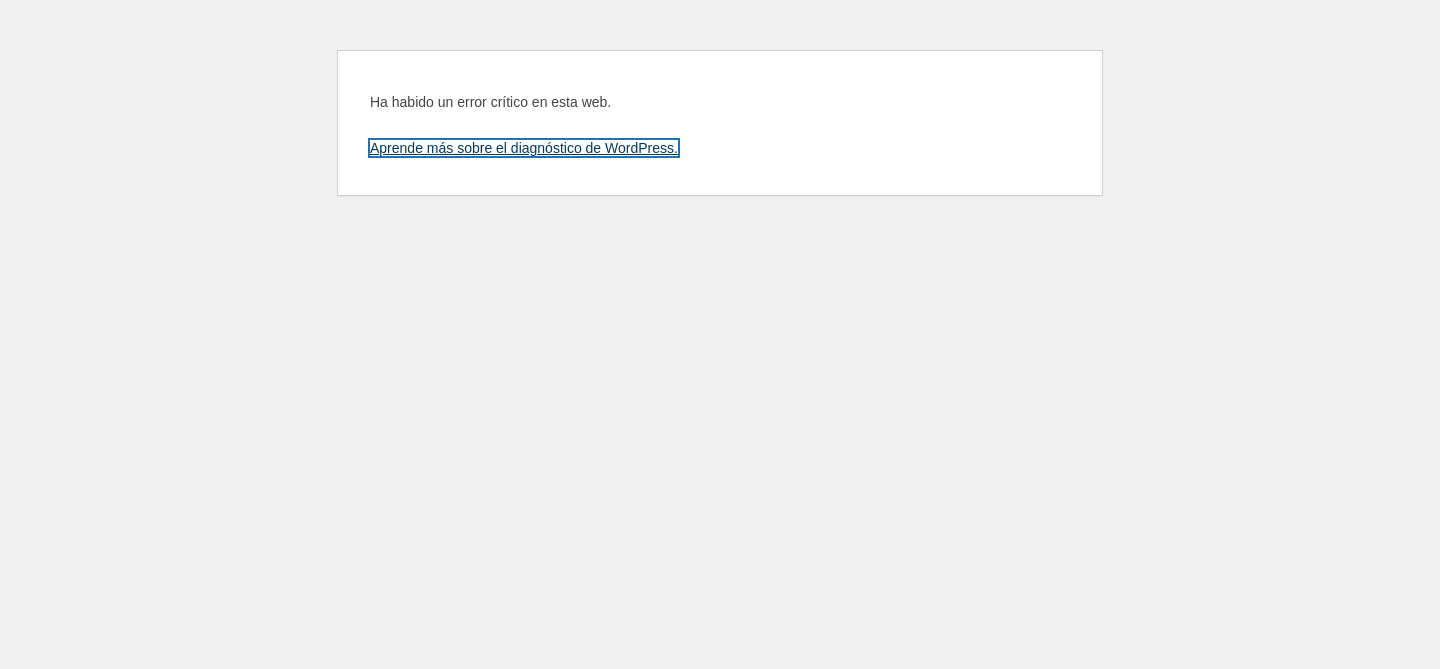 click on "Aprende más sobre el diagnóstico de WordPress." at bounding box center (524, 148) 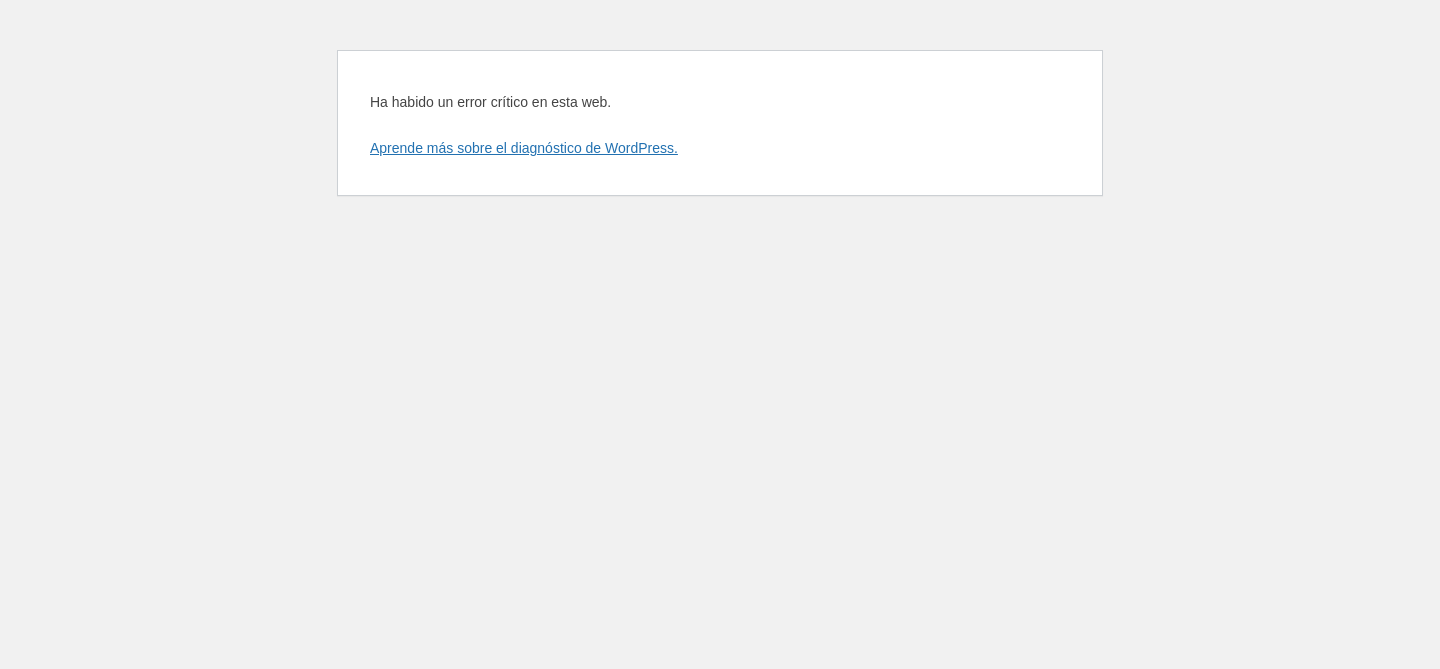 scroll, scrollTop: 0, scrollLeft: 0, axis: both 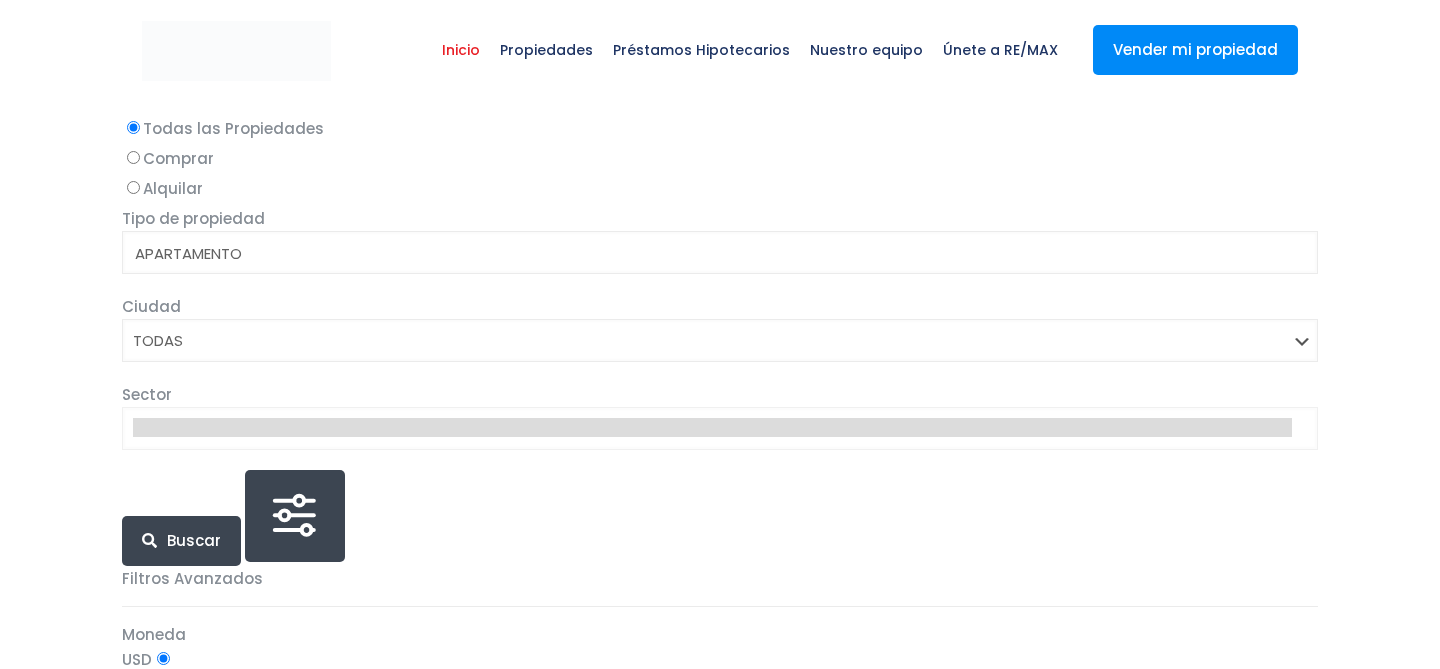 select 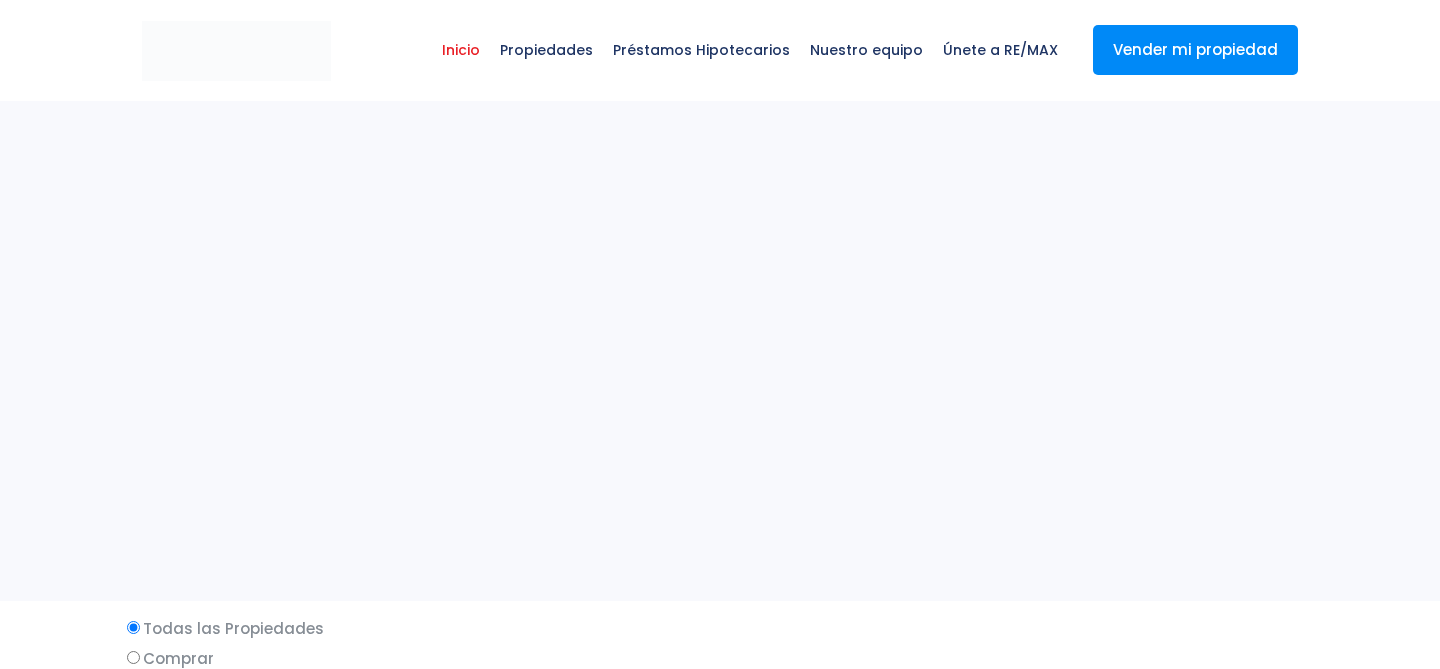 scroll, scrollTop: 0, scrollLeft: 0, axis: both 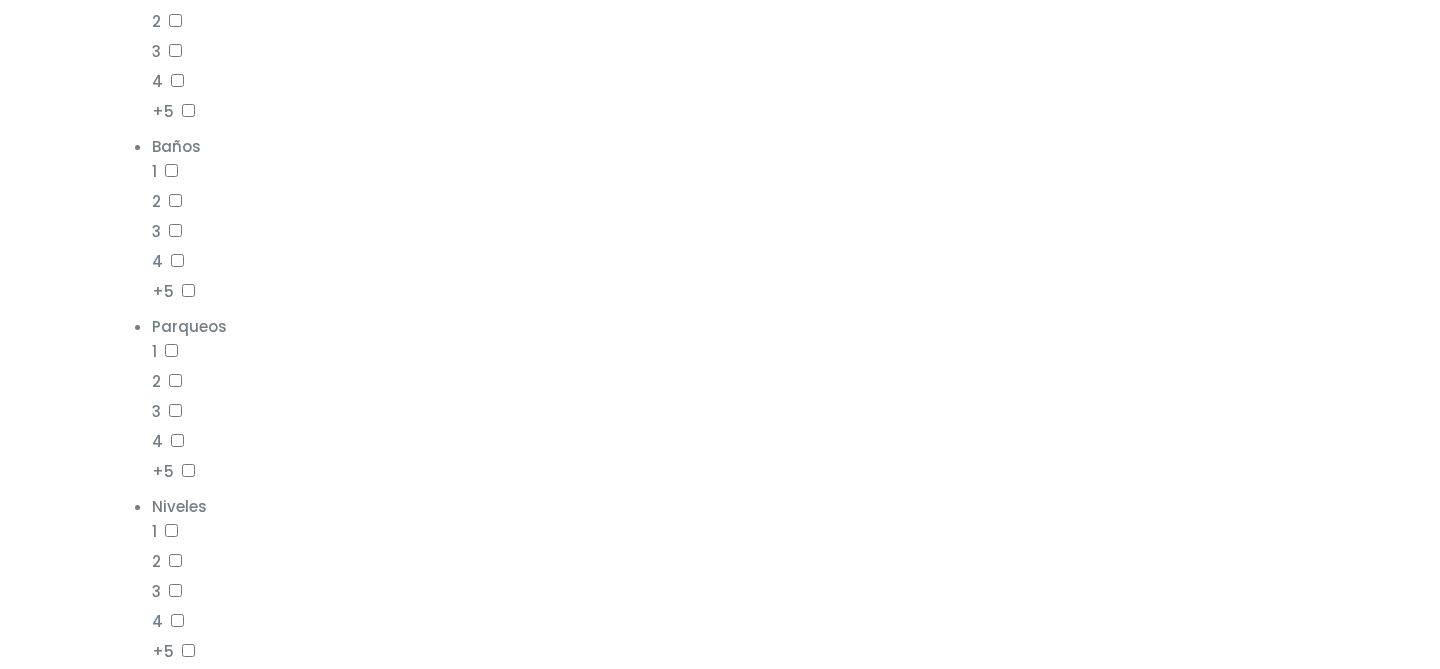 click on "Parqueos
1
2
3
4
+5" at bounding box center (735, 399) 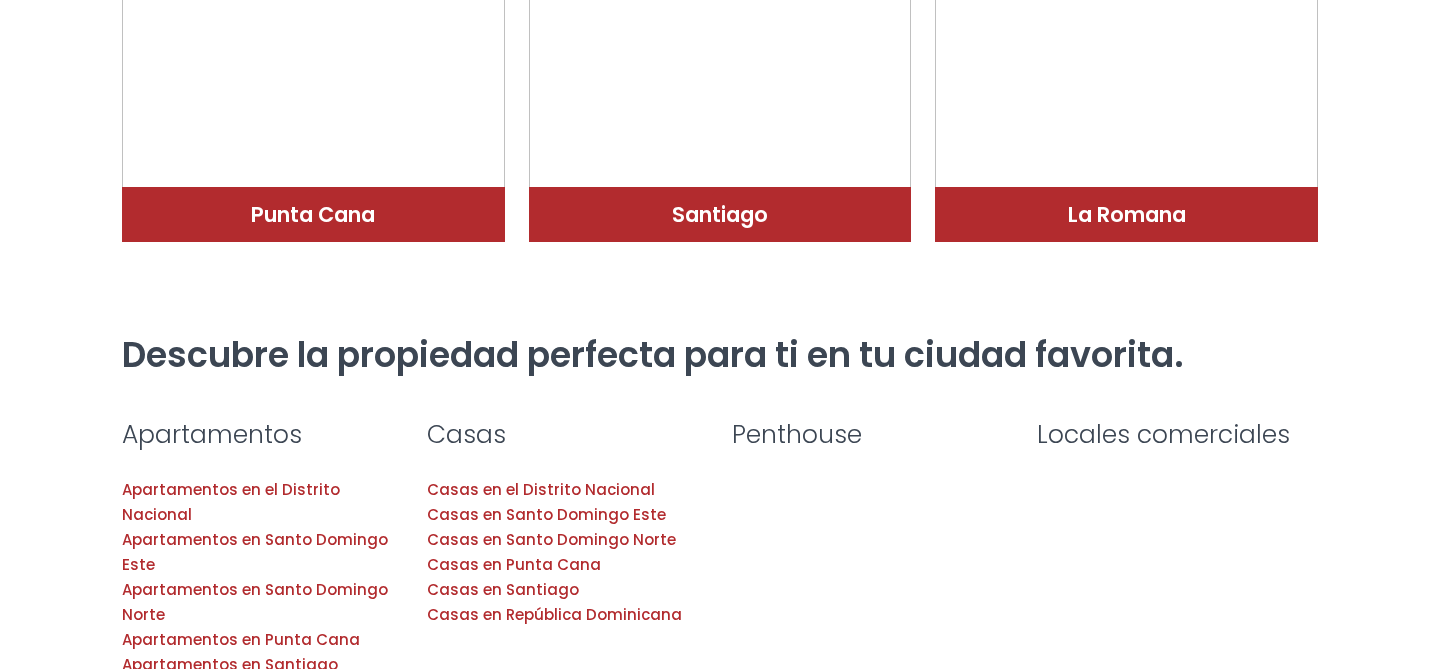 scroll, scrollTop: 5171, scrollLeft: 0, axis: vertical 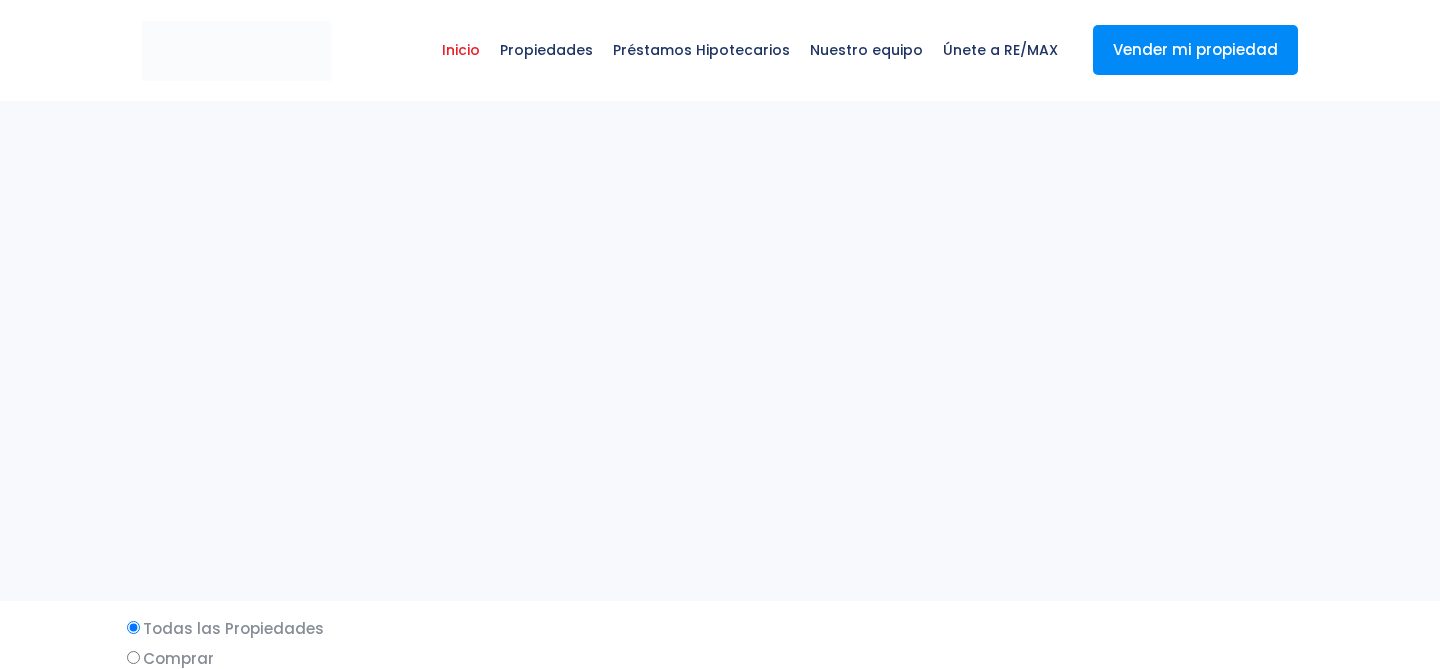 select 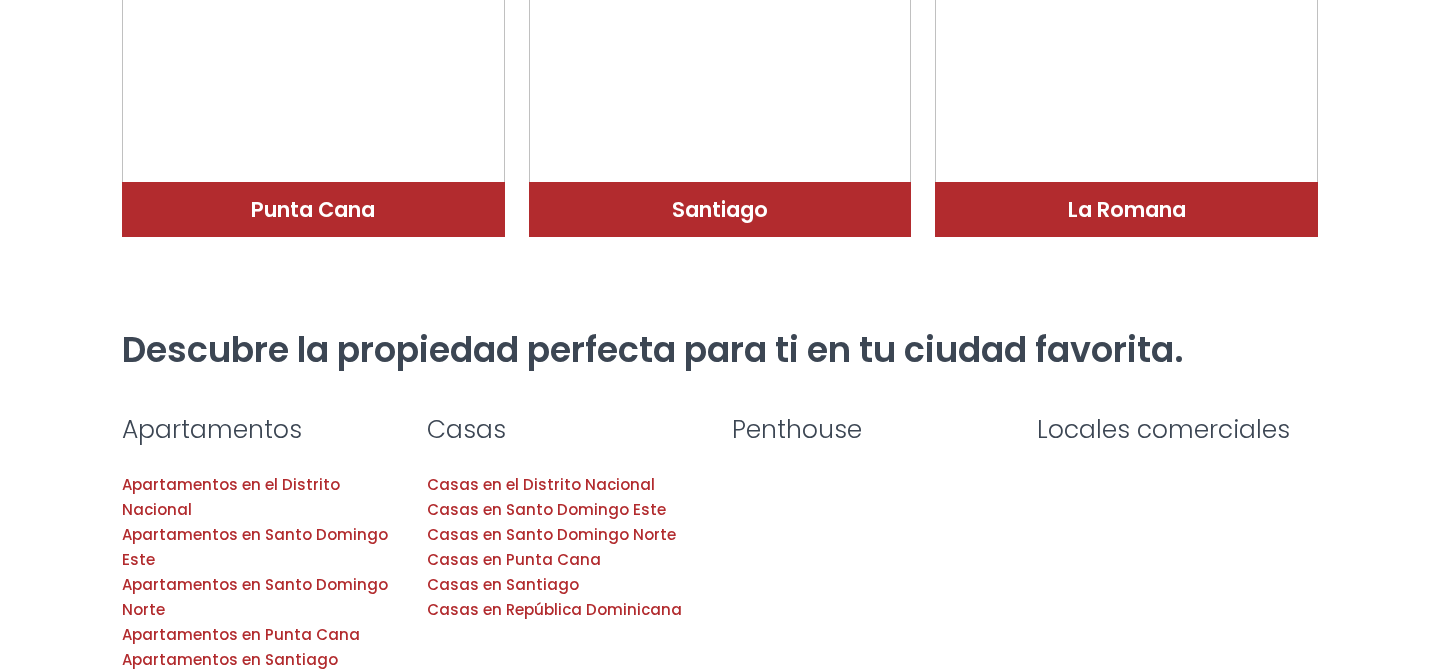 scroll, scrollTop: 0, scrollLeft: 0, axis: both 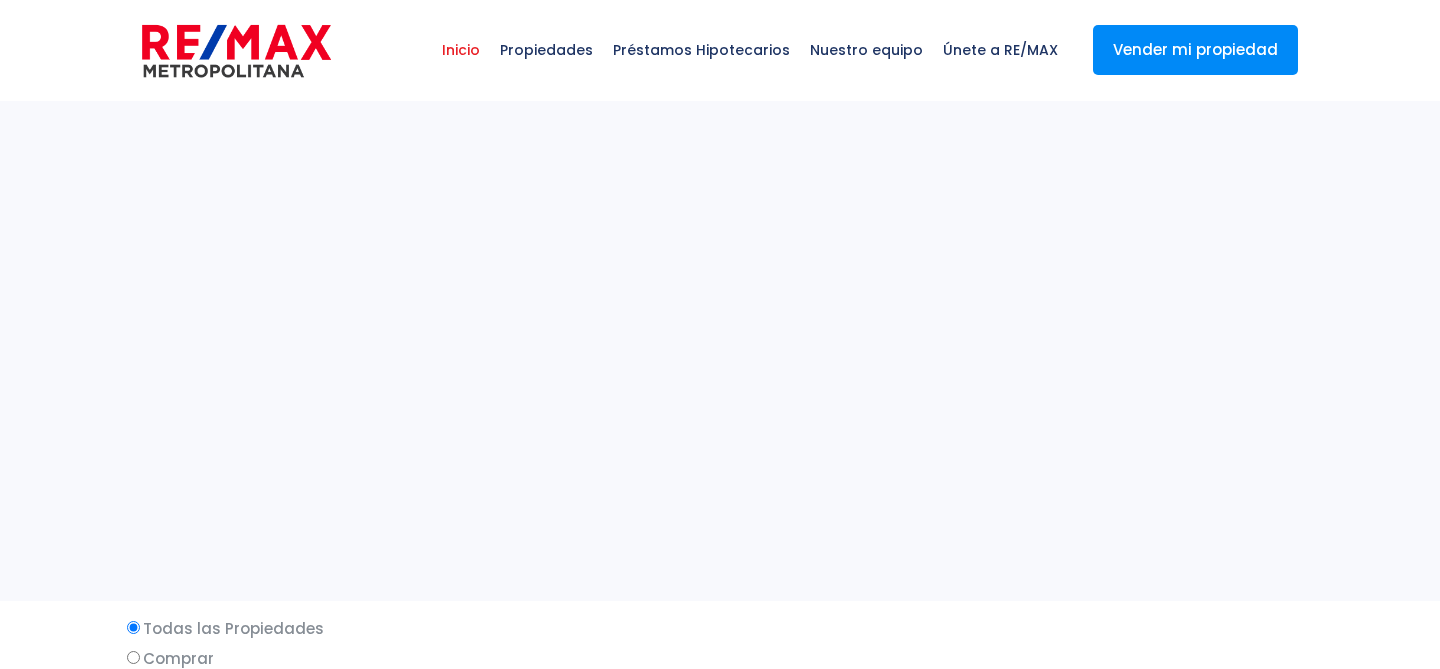 select 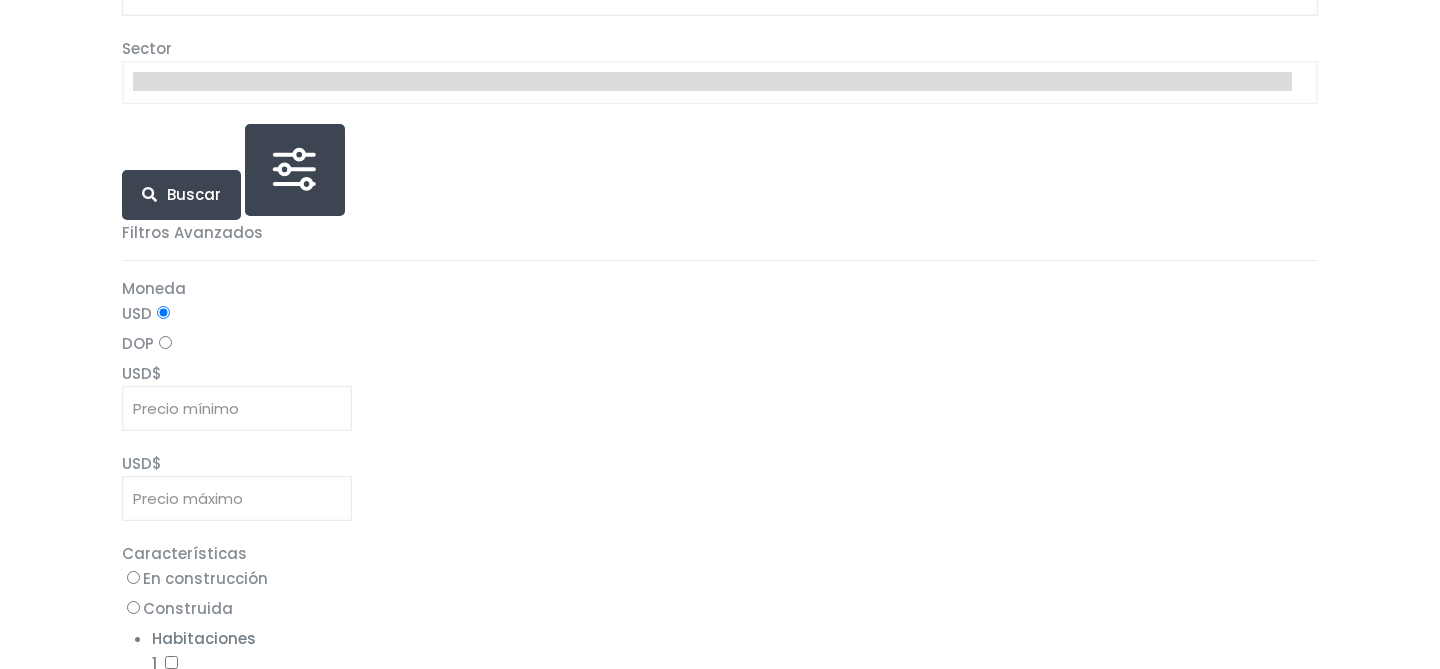 scroll, scrollTop: 0, scrollLeft: 0, axis: both 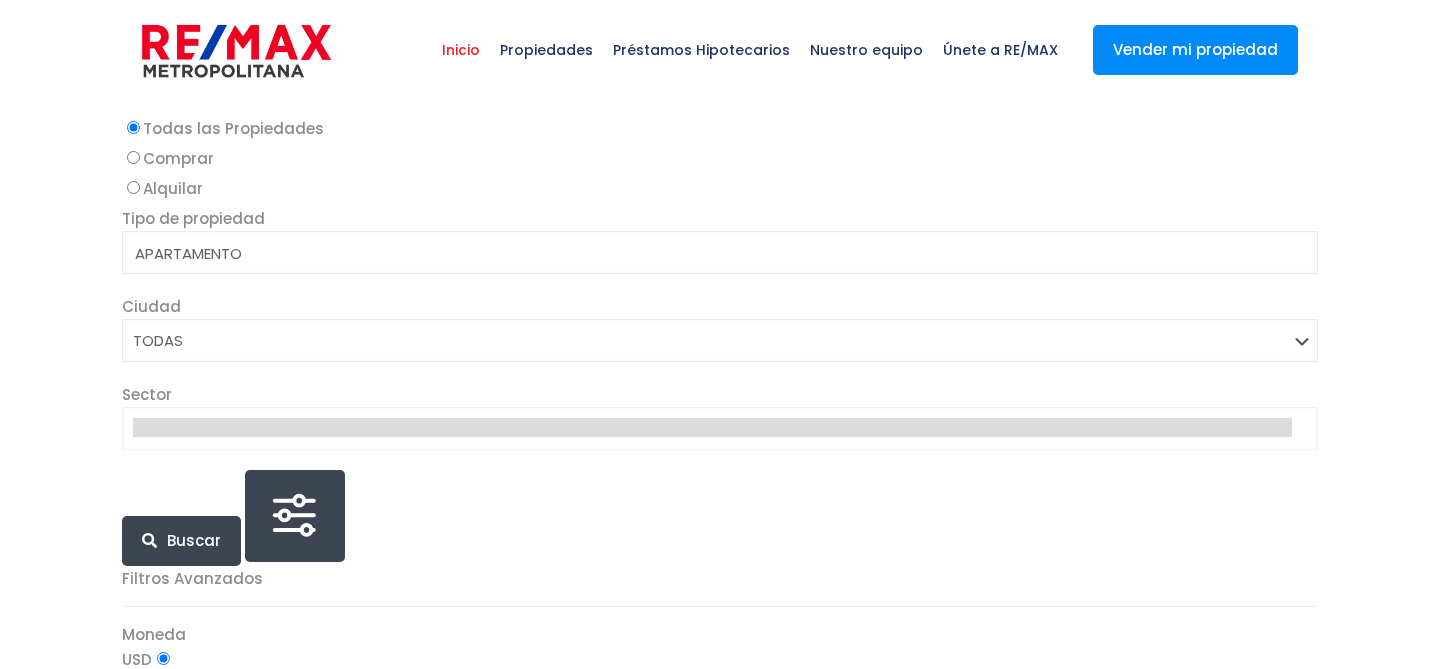 select 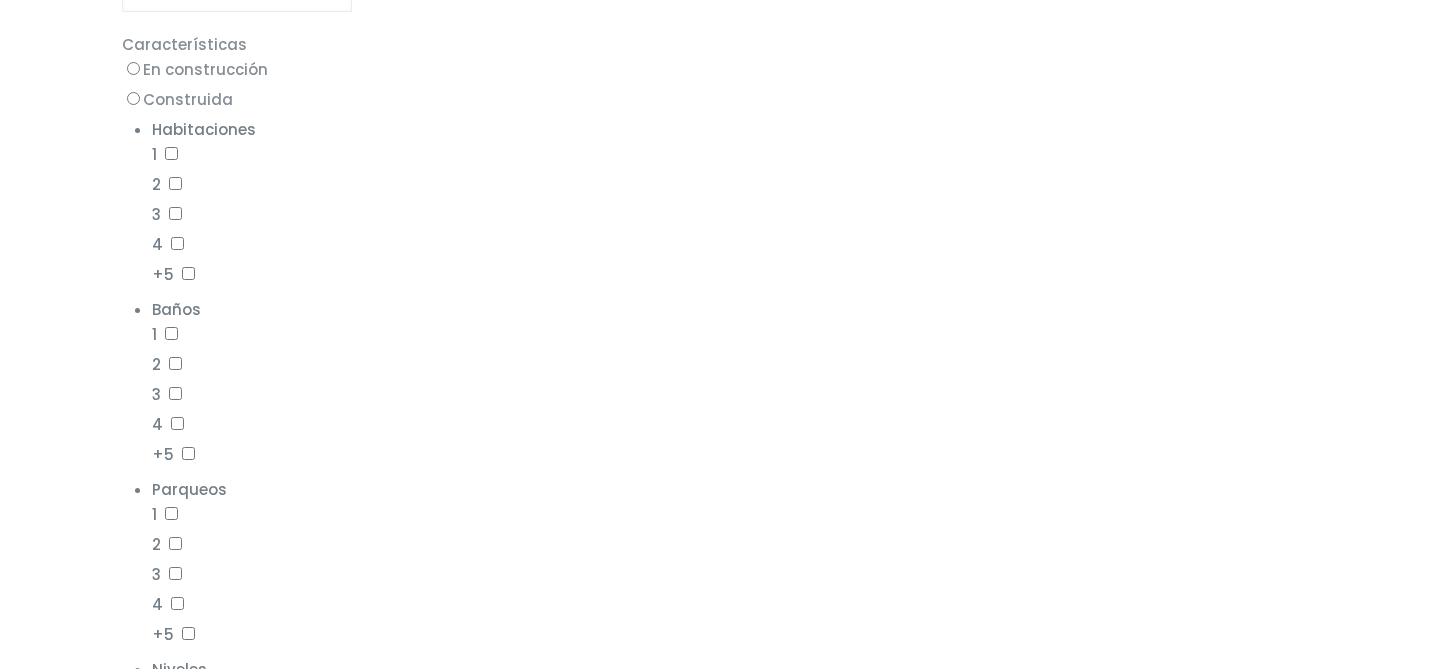scroll, scrollTop: 0, scrollLeft: 0, axis: both 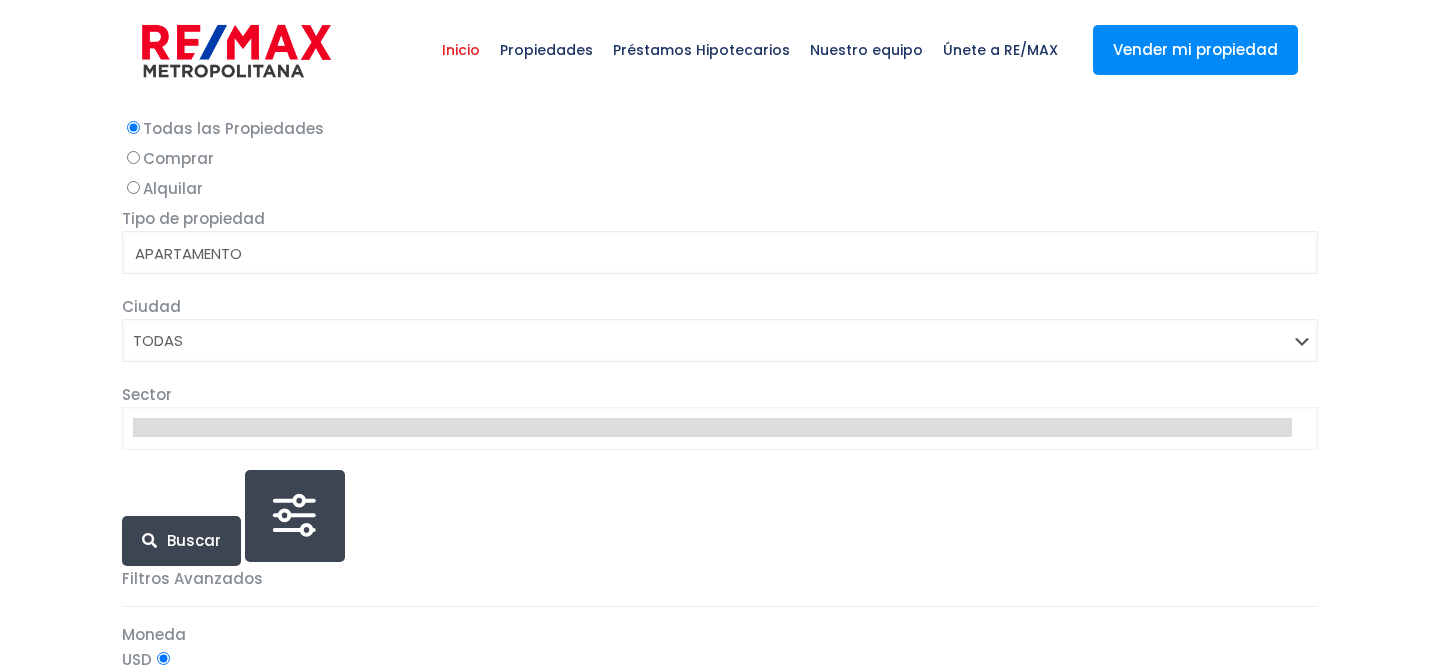 select 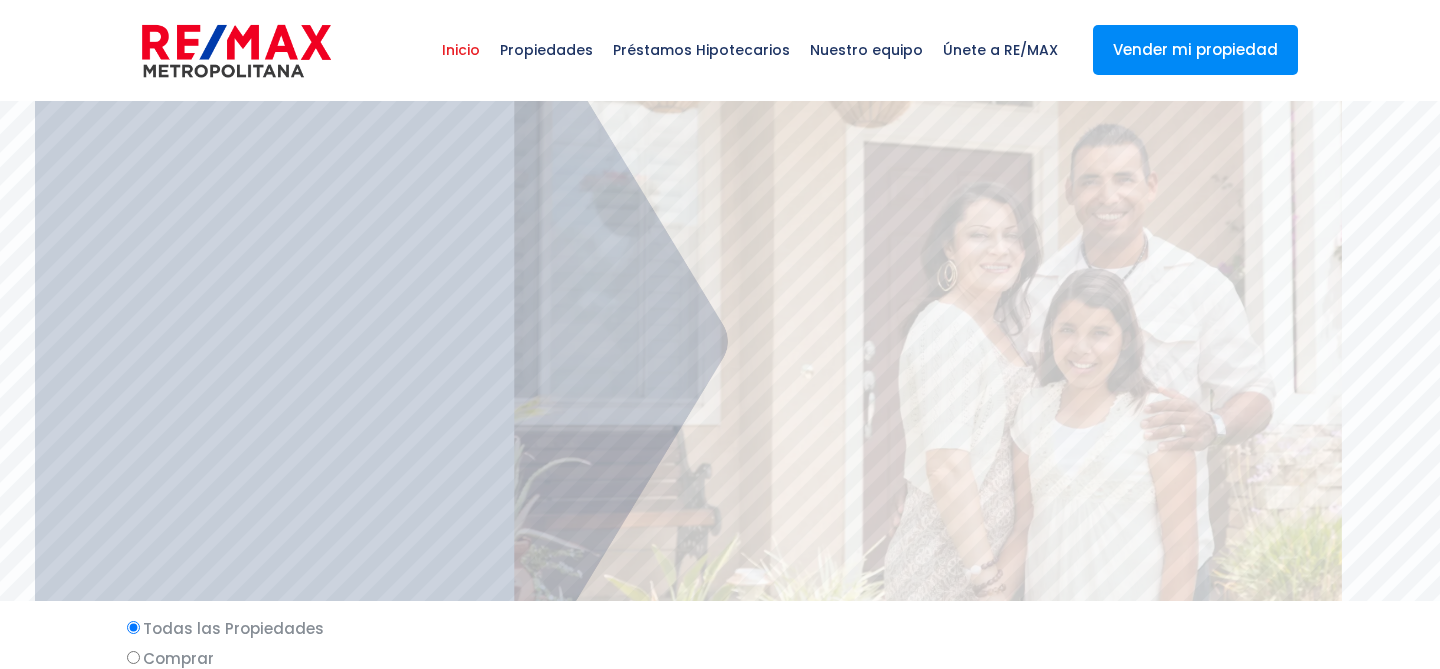 scroll, scrollTop: 0, scrollLeft: 0, axis: both 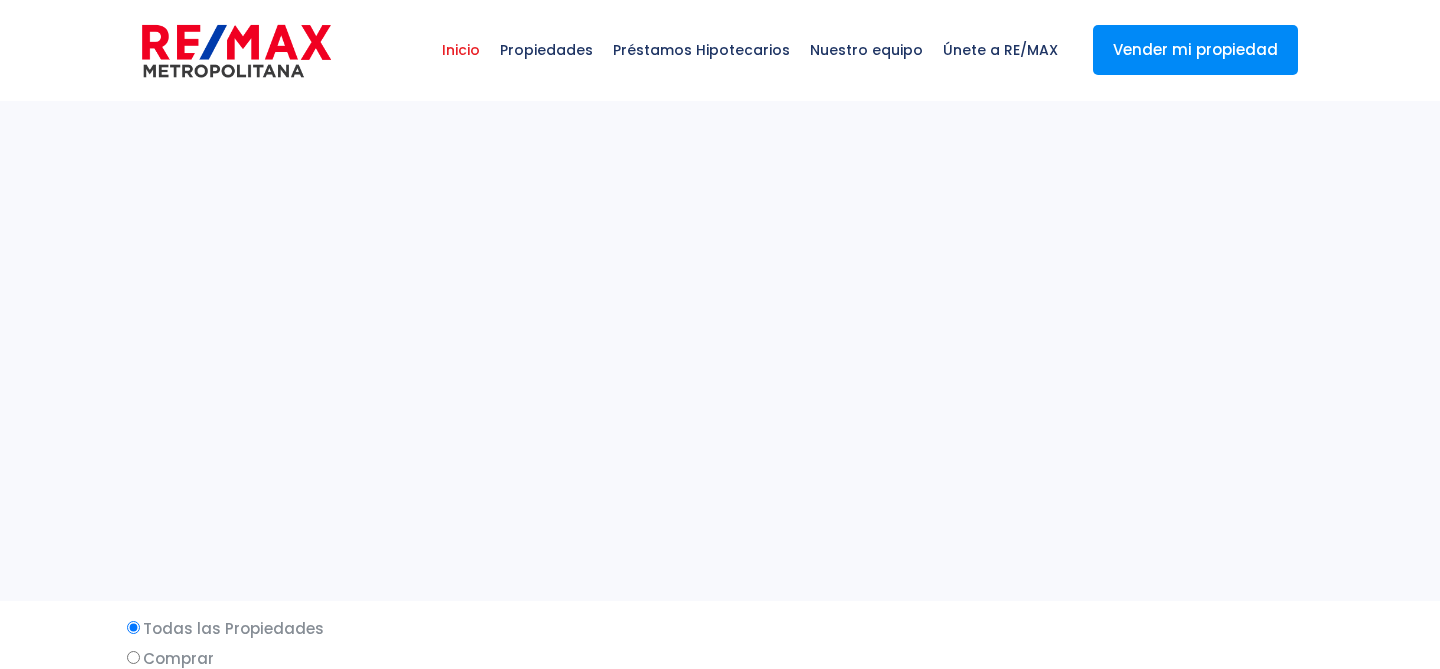 select 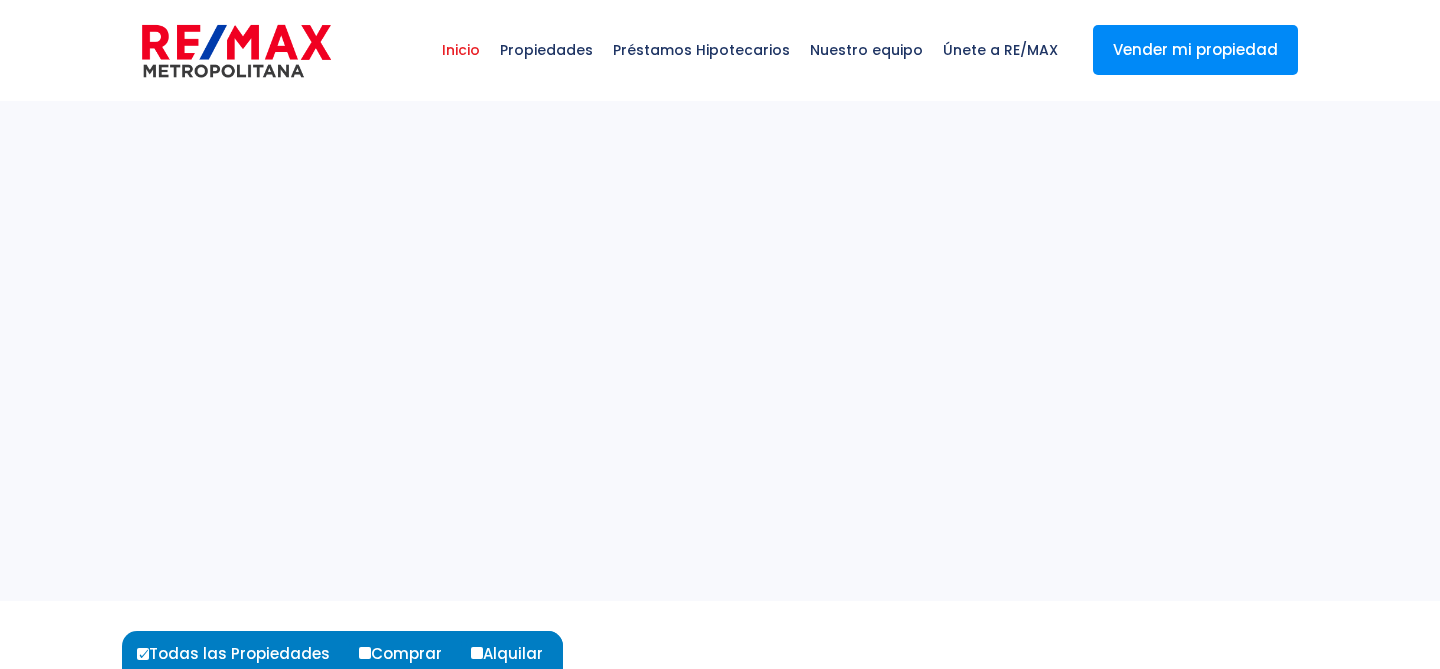 scroll, scrollTop: 5, scrollLeft: 0, axis: vertical 